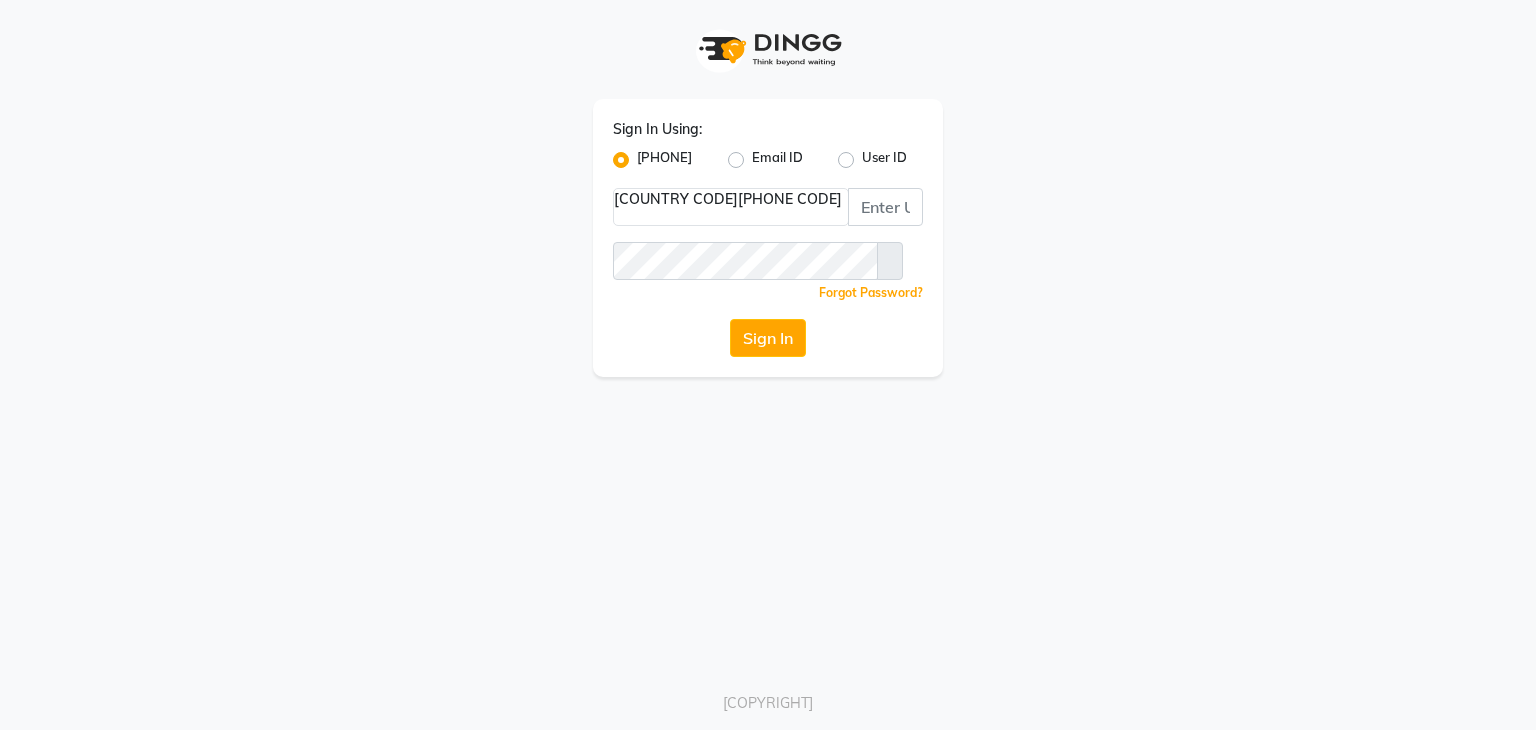 scroll, scrollTop: 0, scrollLeft: 0, axis: both 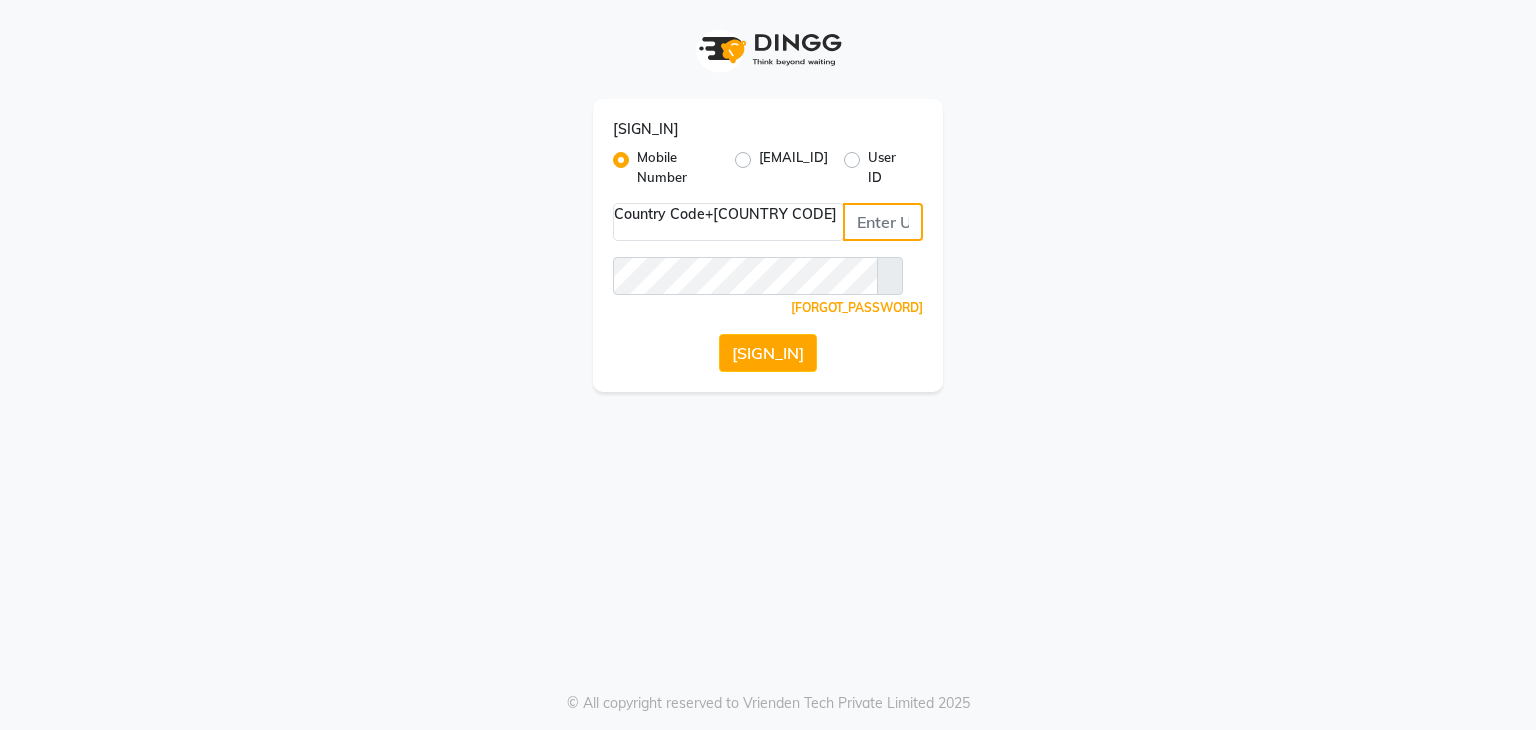 click at bounding box center [883, 222] 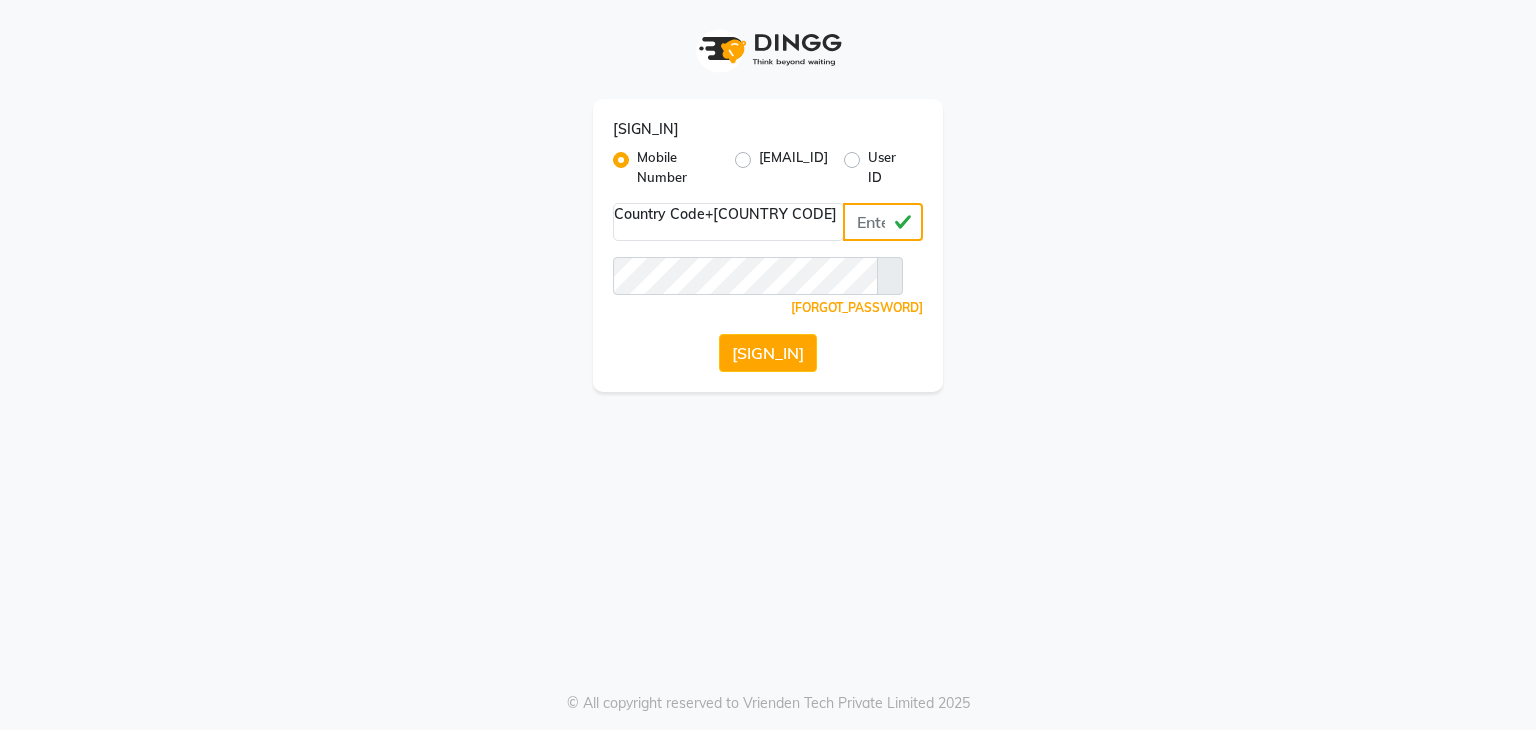 click on "[PHONE]" at bounding box center [883, 222] 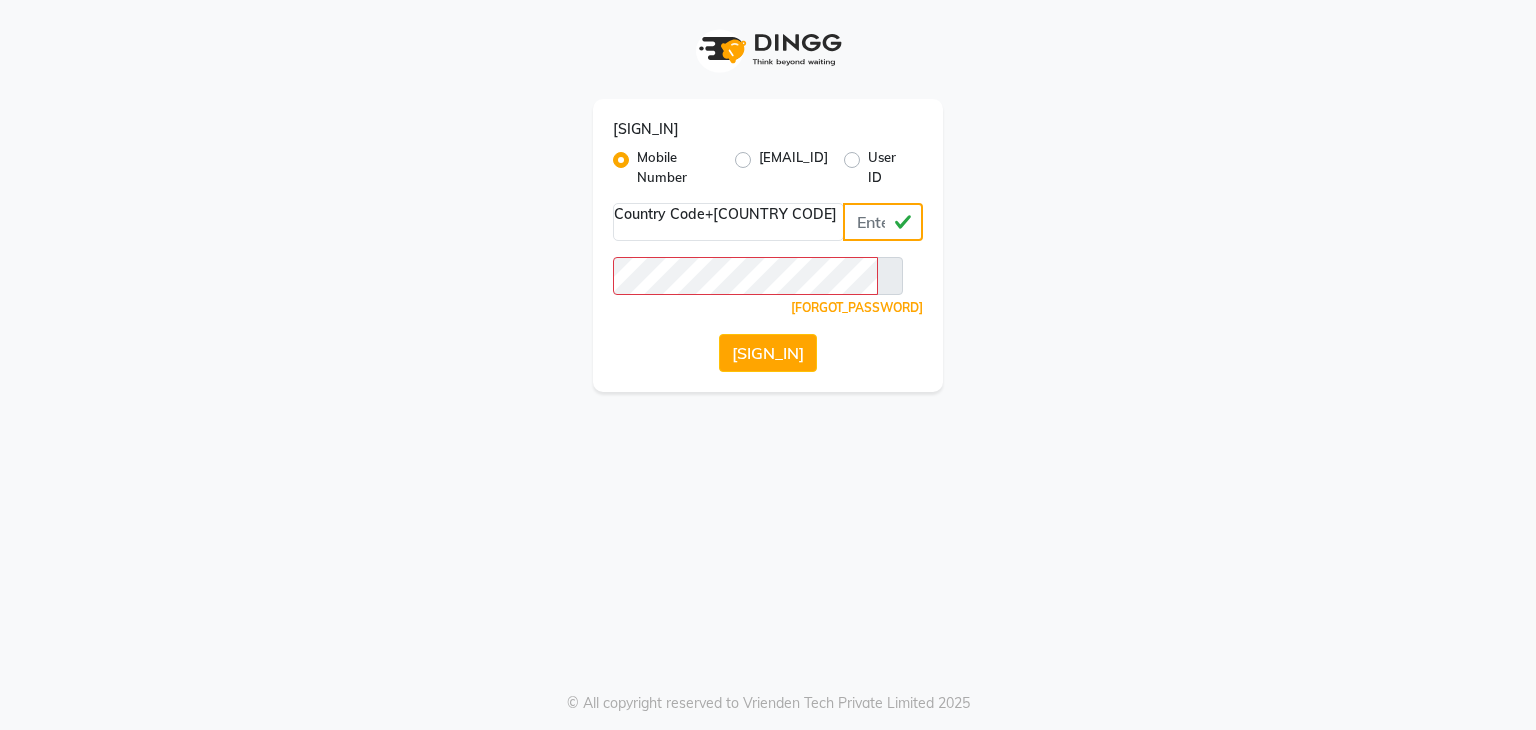 click on "[PHONE]" at bounding box center (883, 222) 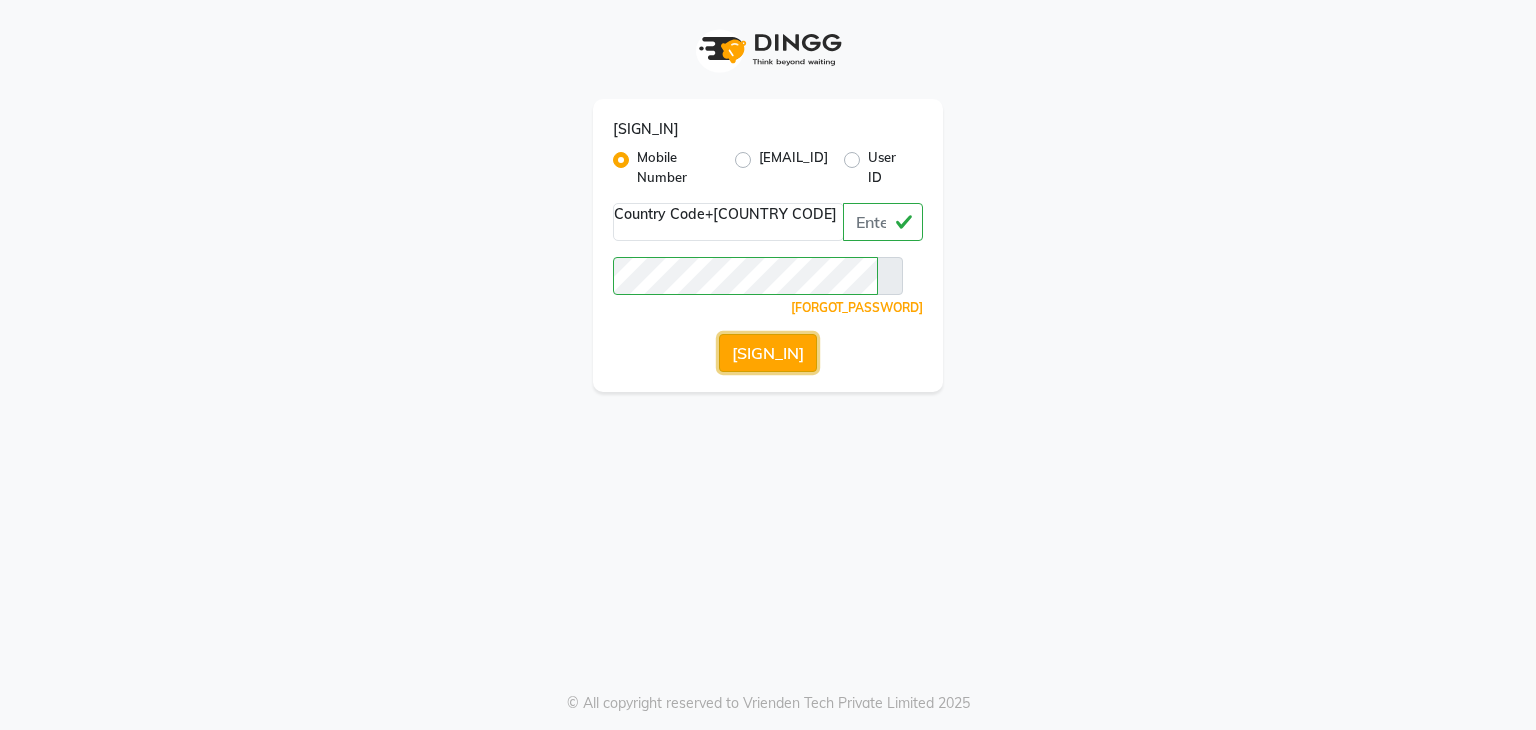 click on "[SIGN_IN]" at bounding box center [768, 353] 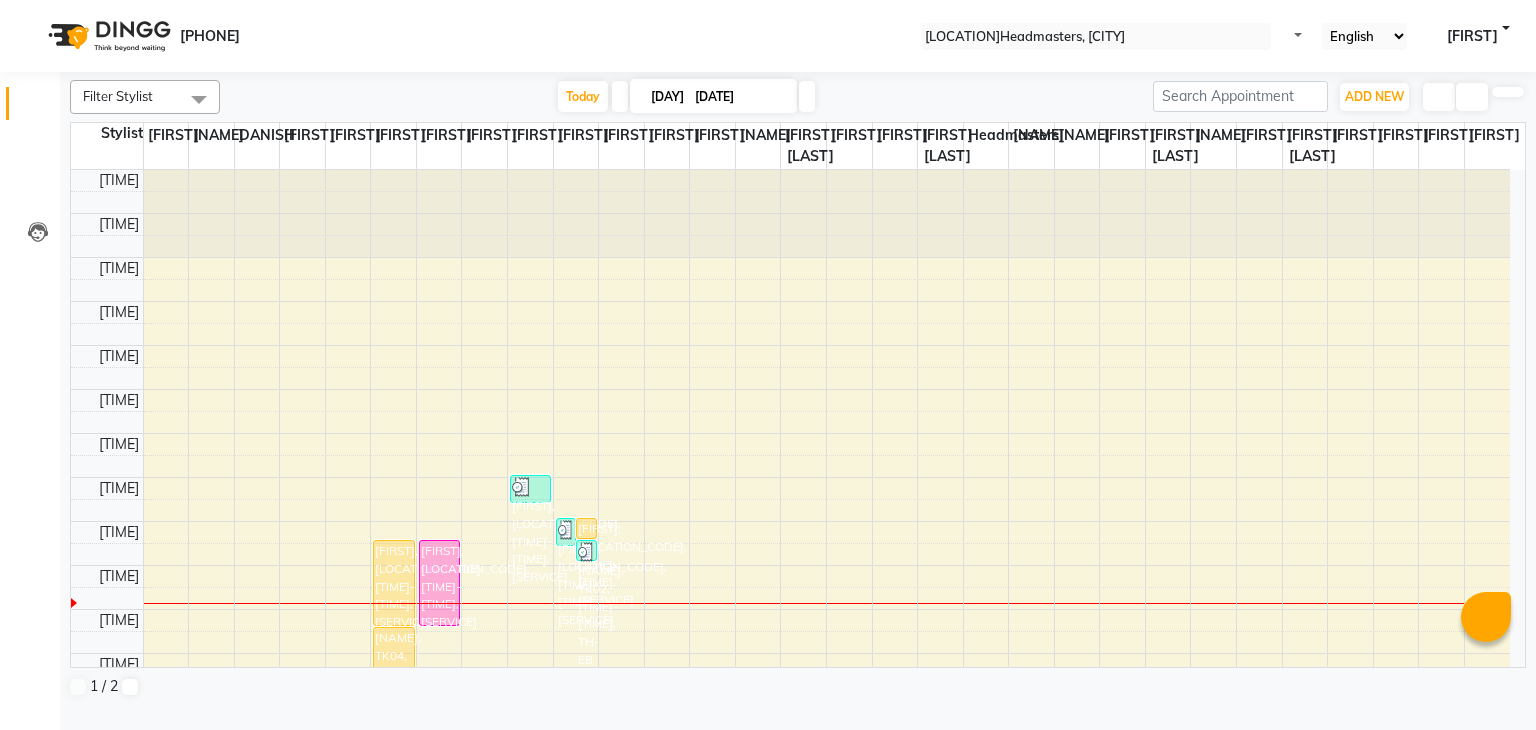 scroll, scrollTop: 0, scrollLeft: 0, axis: both 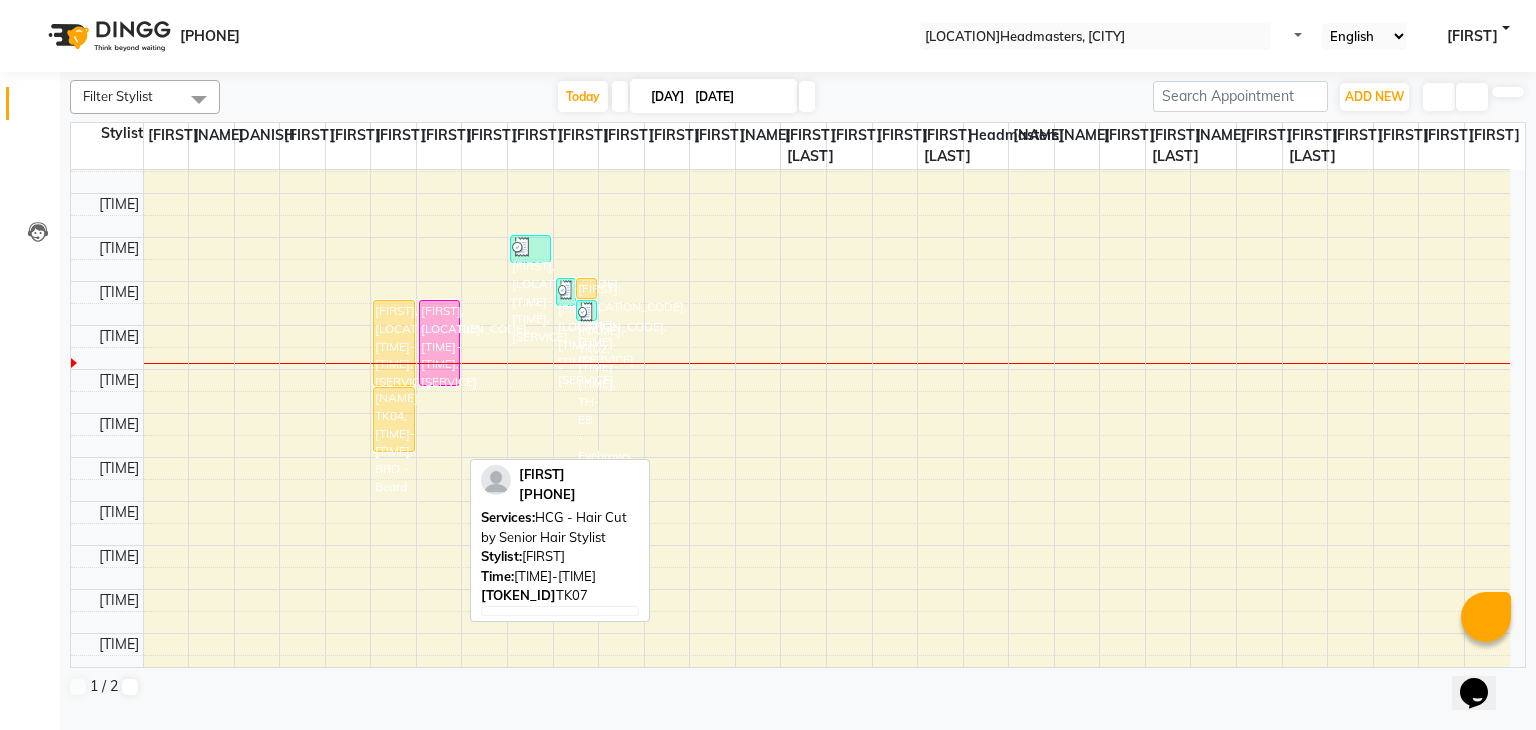 click on "[FIRST], [LOCATION_CODE], [TIME]-[TIME], [SERVICE]" at bounding box center [393, 343] 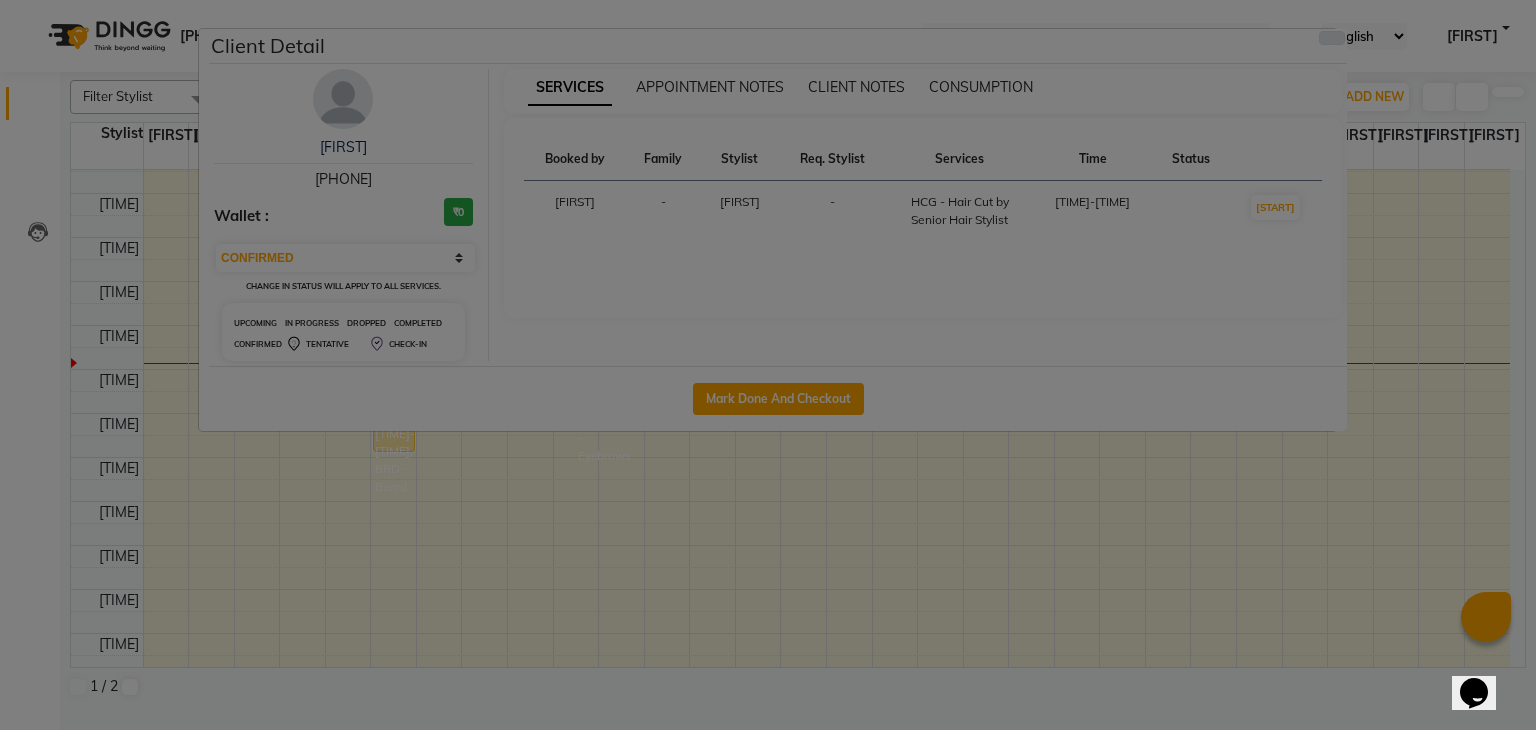 click at bounding box center [1332, 38] 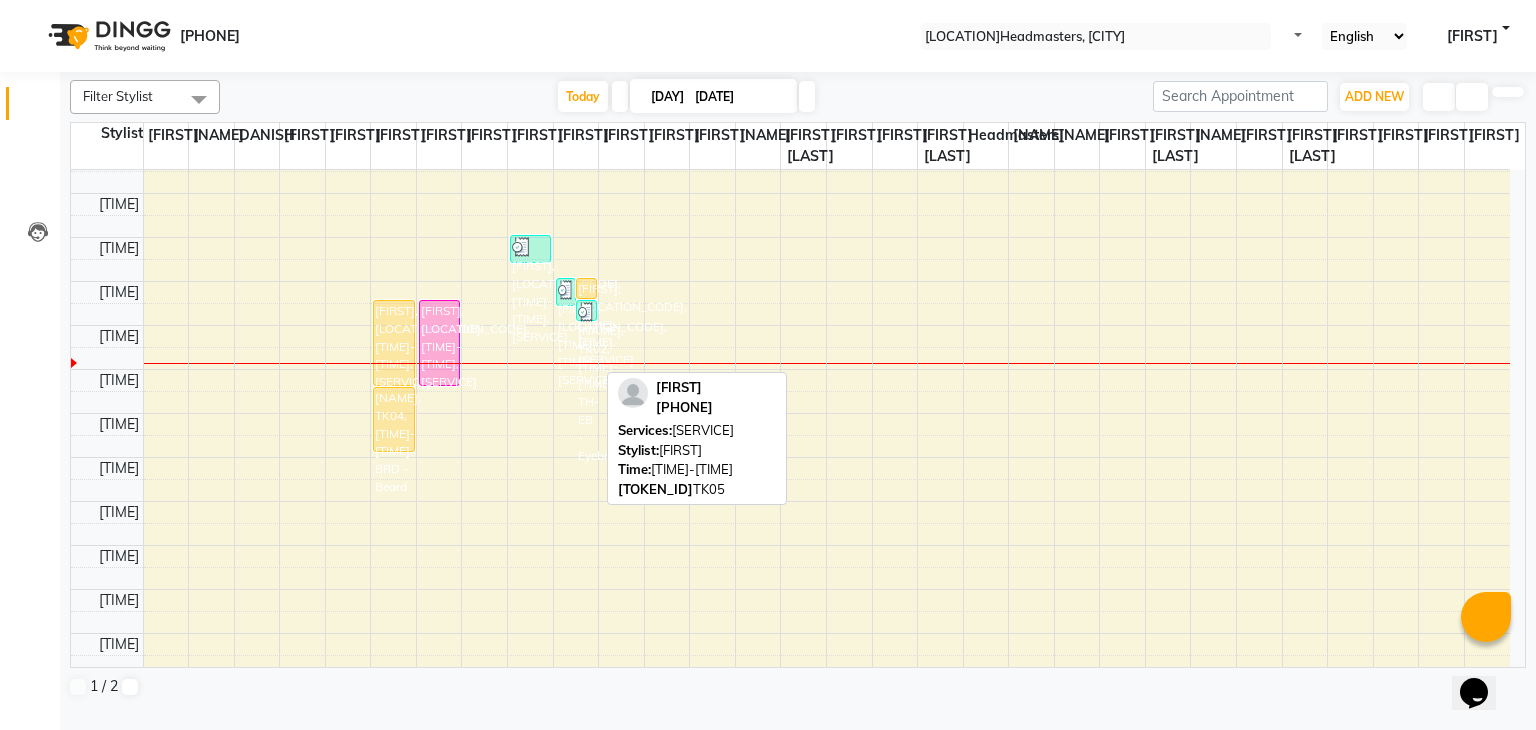 click on "[FIRST], [LOCATION_CODE], [TIME]-[TIME], [SERVICE]" at bounding box center [586, 288] 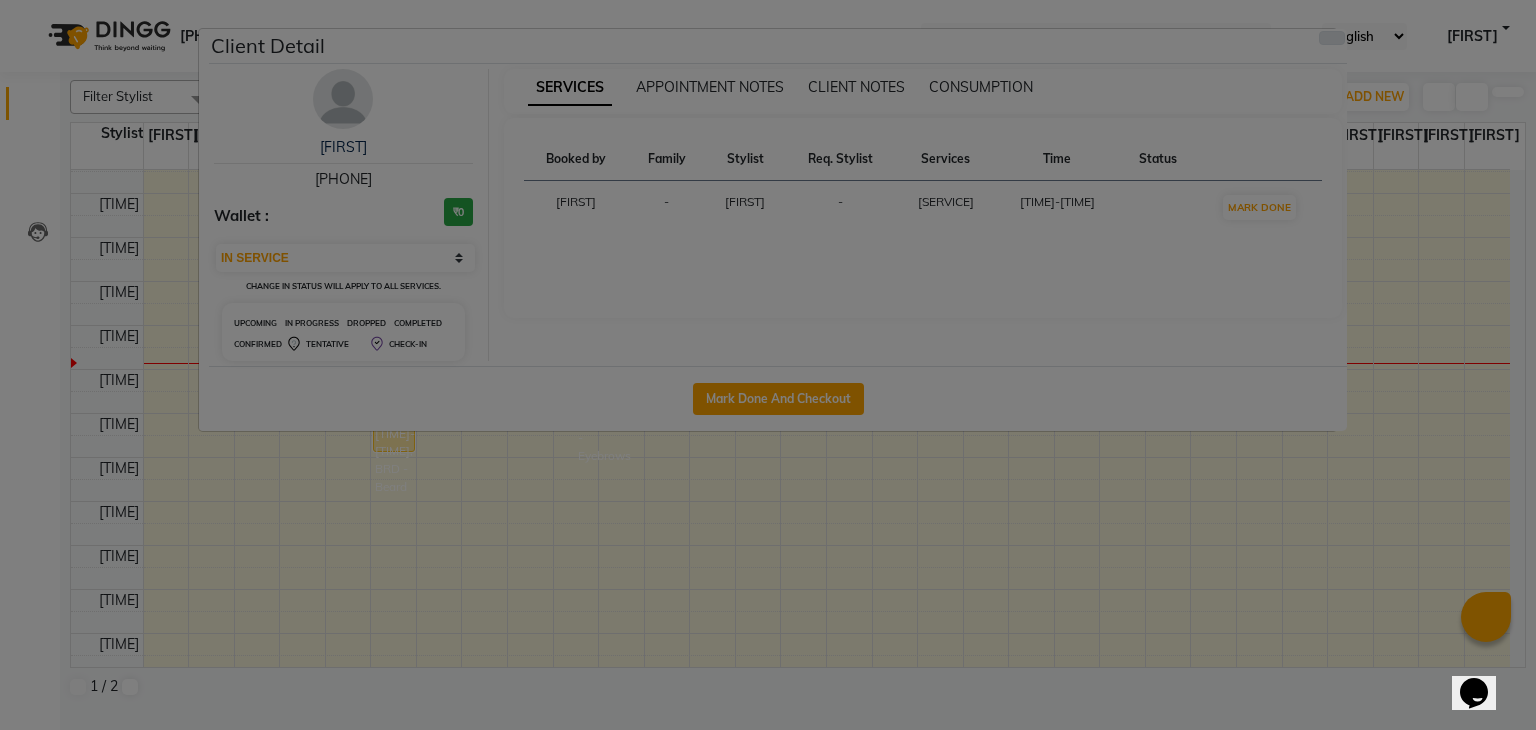 click at bounding box center (1332, 38) 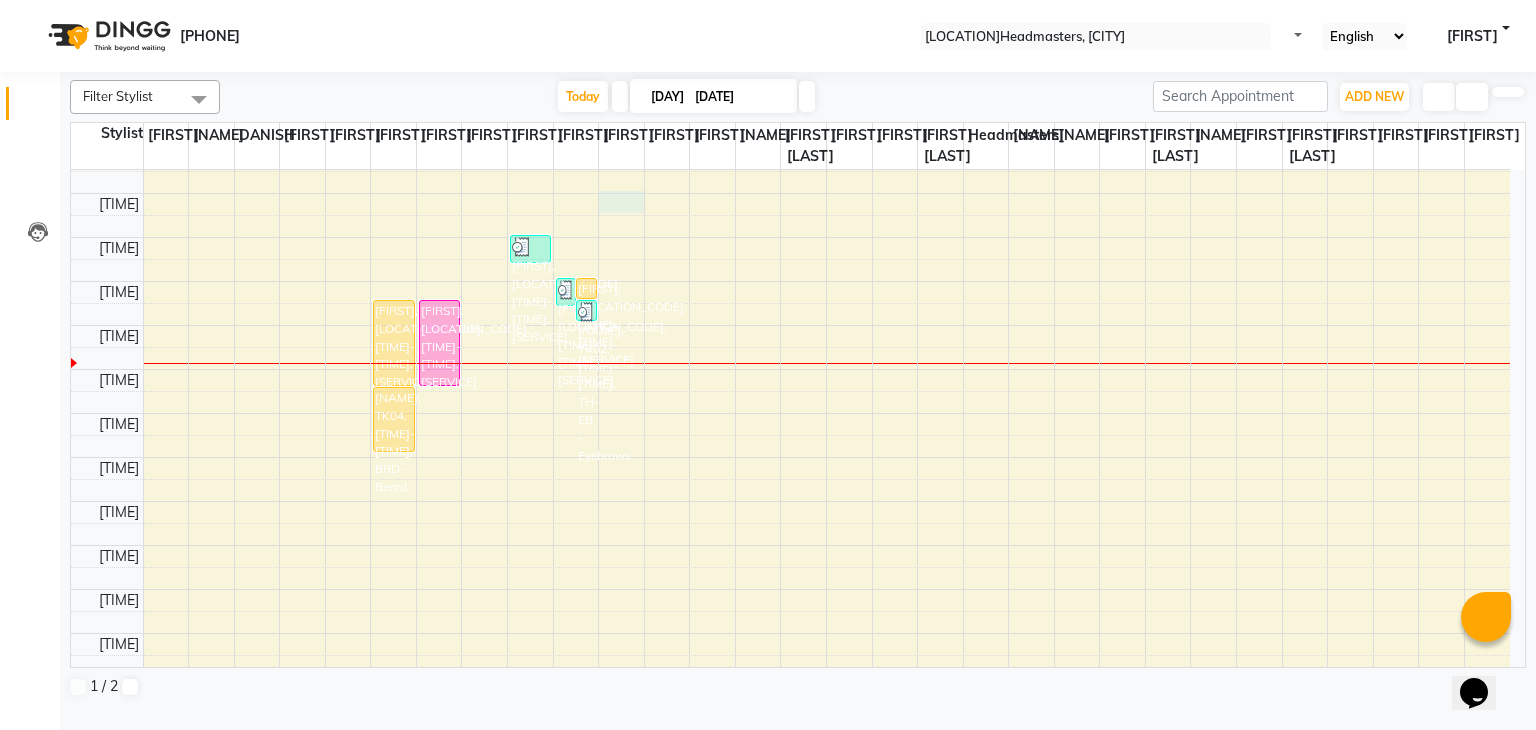 click on "[TIME] [TIME] [TIME] [TIME] [TIME] [TIME] [TIME] [TIME] [TIME] [TIME] [TIME] [TIME] [TIME] [TIME] [TIME] [TIME] [TIME] [TIME] [TIME] [TIME] [TIME] [TIME] [TIME] [TIME] [TIME] [TIME] [TIME] [TIME]    [FIRST], [LOCATION_CODE], [TIME]-[TIME], [SERVICE]    [FIRST], [LOCATION_CODE], [TIME]-[TIME], [SERVICE]     [FIRST], [LOCATION_CODE], [TIME]-[TIME], [SERVICE]     [FIRST], [LOCATION_CODE], [TIME]-[TIME], [SERVICE]     [FIRST], [LOCATION_CODE], [TIME]-[TIME], [SERVICE]    [FIRST], [LOCATION_CODE], [TIME]-[TIME], [SERVICE]    [FIRST], [LOCATION_CODE], [TIME]-[TIME], [SERVICE]" at bounding box center (790, 545) 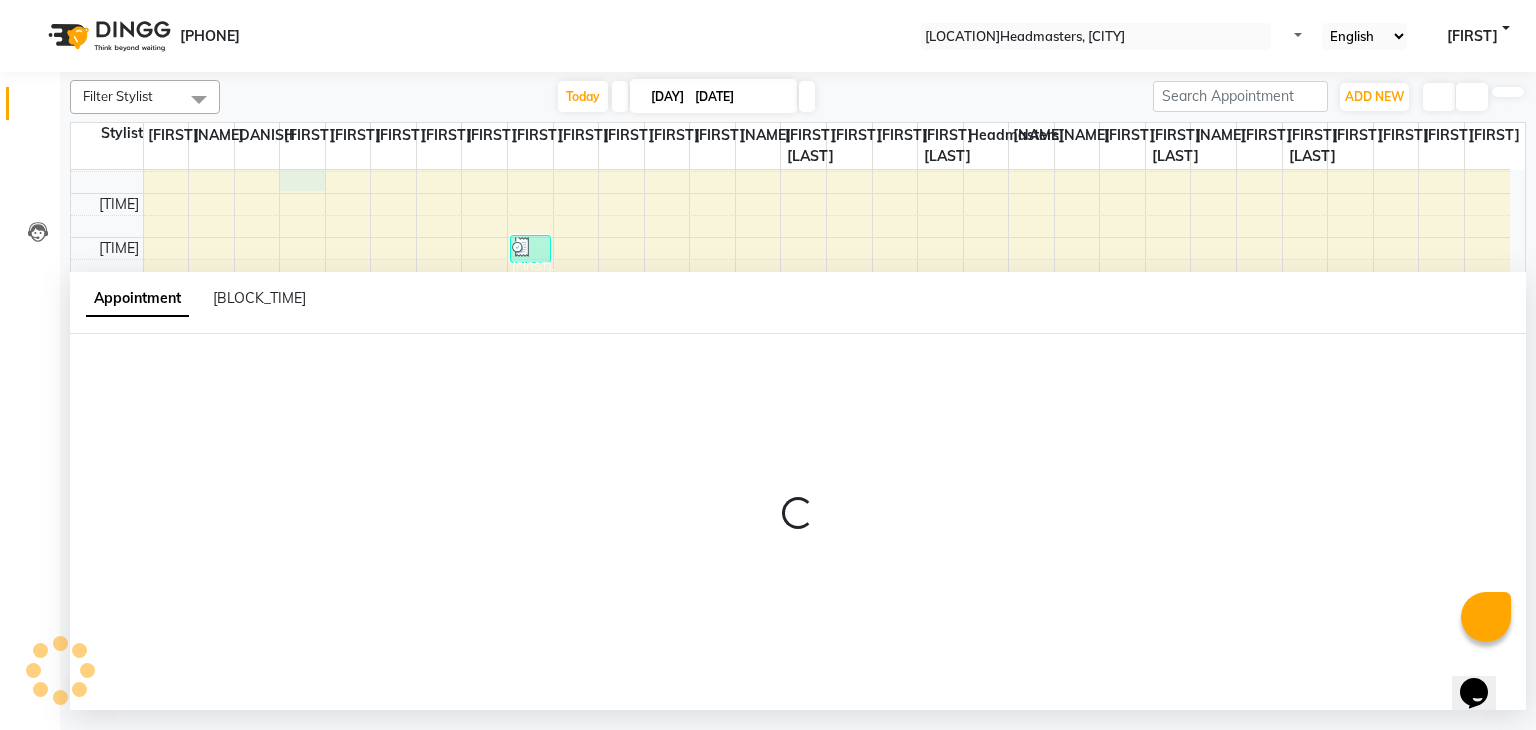 click on "[TIME] [TIME] [TIME] [TIME] [TIME] [TIME] [TIME] [TIME] [TIME] [TIME] [TIME] [TIME] [TIME] [TIME] [TIME] [TIME] [TIME] [TIME] [TIME] [TIME] [TIME] [TIME] [TIME] [TIME] [TIME] [TIME] [TIME] [TIME]    [FIRST], [LOCATION_CODE], [TIME]-[TIME], [SERVICE]    [FIRST], [LOCATION_CODE], [TIME]-[TIME], [SERVICE]     [FIRST], [LOCATION_CODE], [TIME]-[TIME], [SERVICE]     [FIRST], [LOCATION_CODE], [TIME]-[TIME], [SERVICE]     [FIRST], [LOCATION_CODE], [TIME]-[TIME], [SERVICE]    [FIRST], [LOCATION_CODE], [TIME]-[TIME], [SERVICE]    [FIRST], [LOCATION_CODE], [TIME]-[TIME], [SERVICE]" at bounding box center (790, 545) 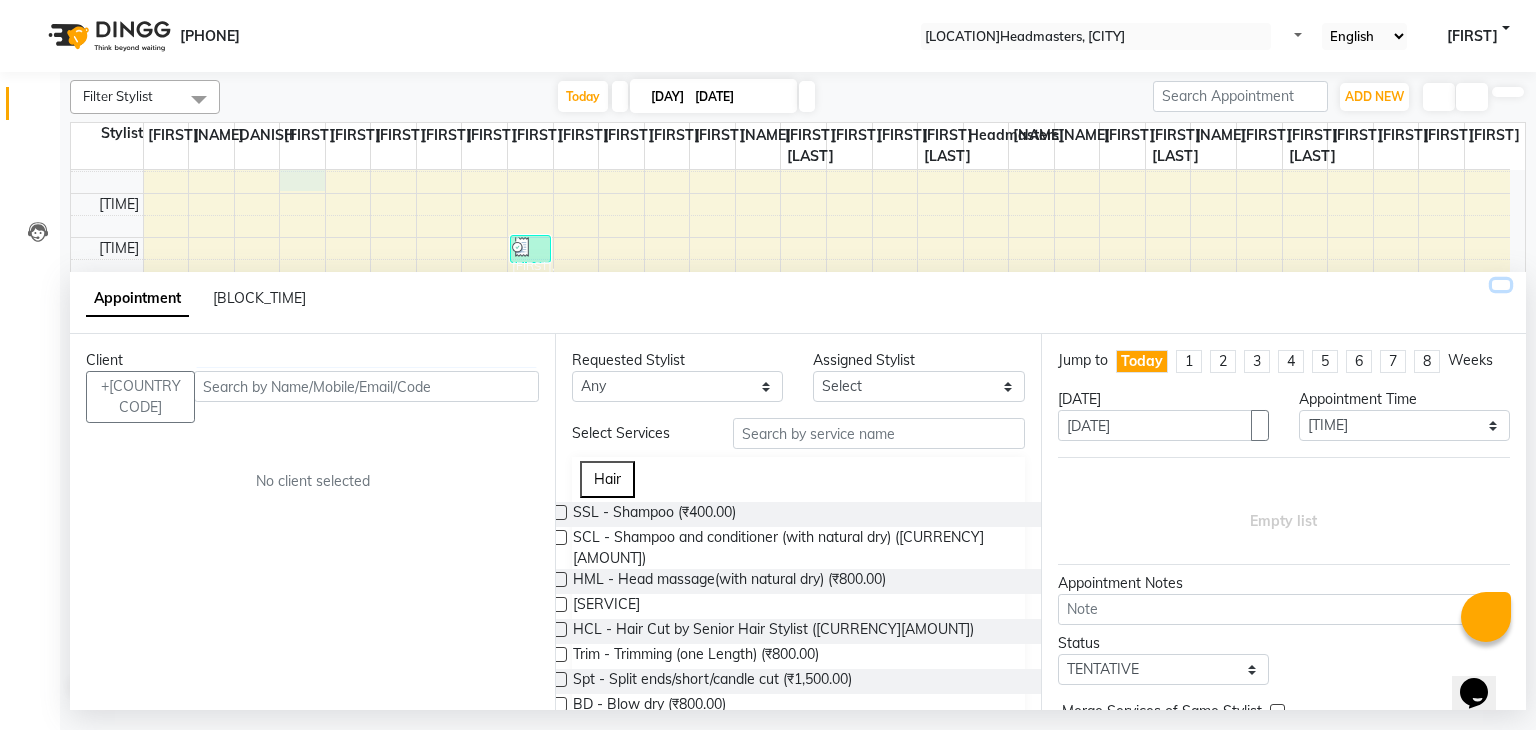 click at bounding box center (1501, 285) 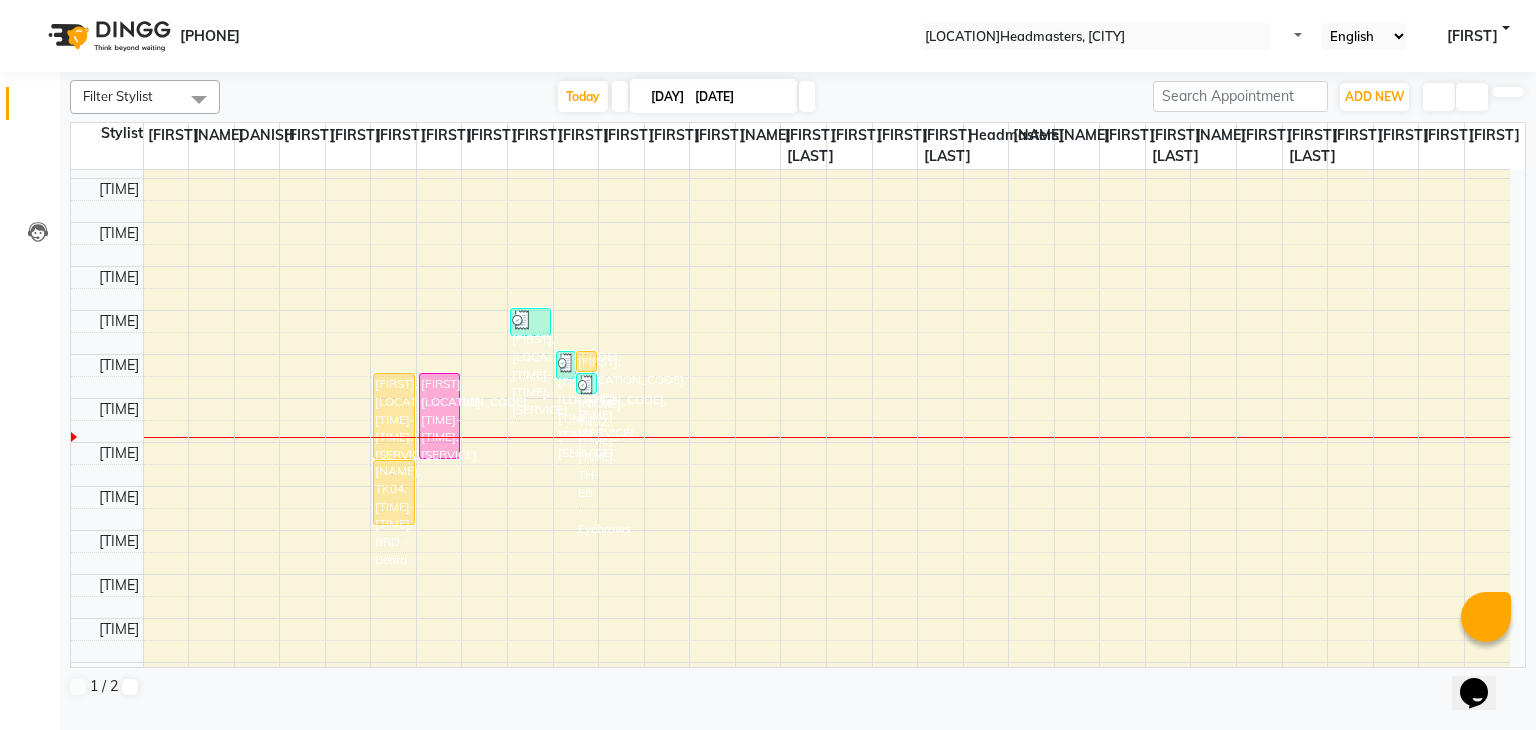 scroll, scrollTop: 166, scrollLeft: 0, axis: vertical 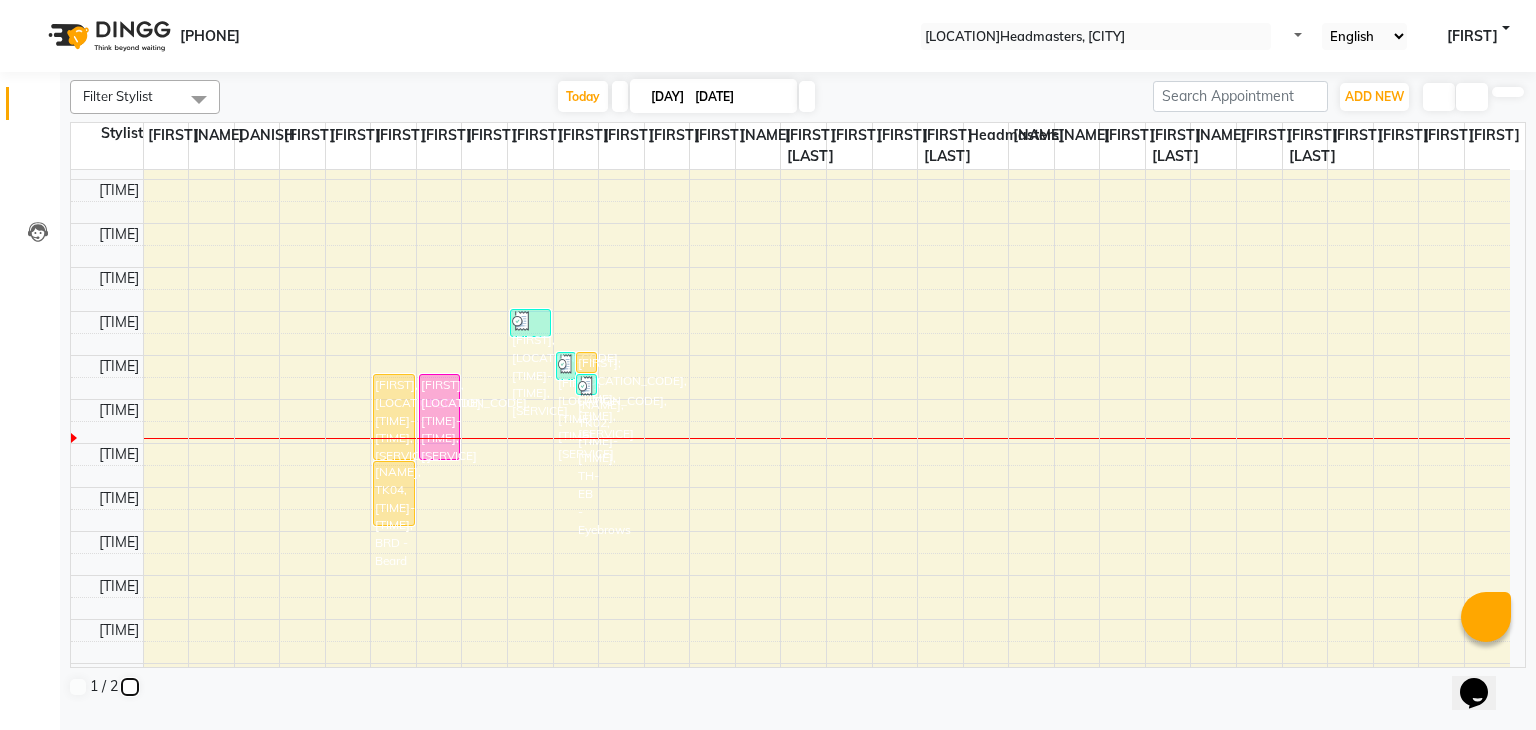click at bounding box center [130, 687] 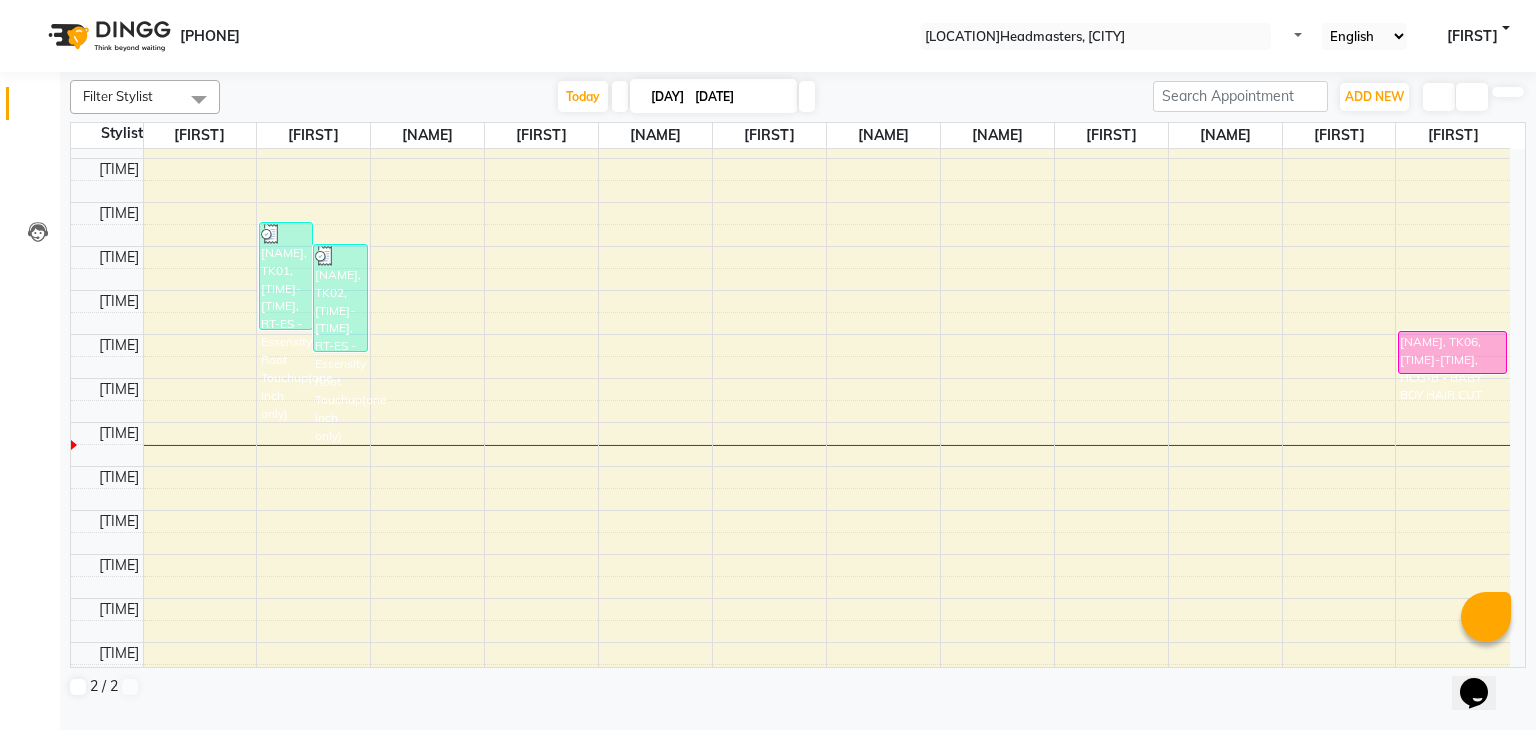 click on "2 / 2" at bounding box center (798, 686) 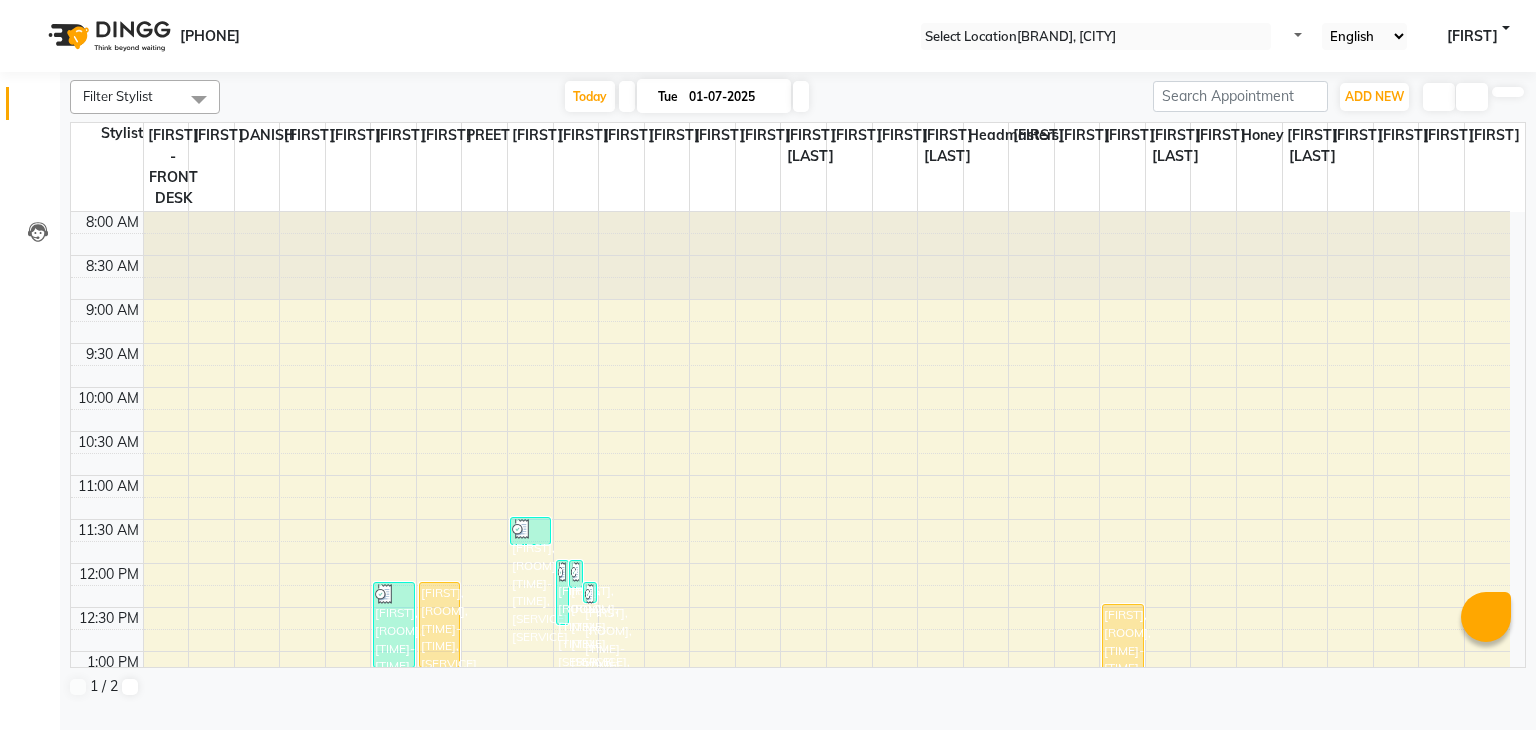 scroll, scrollTop: 0, scrollLeft: 0, axis: both 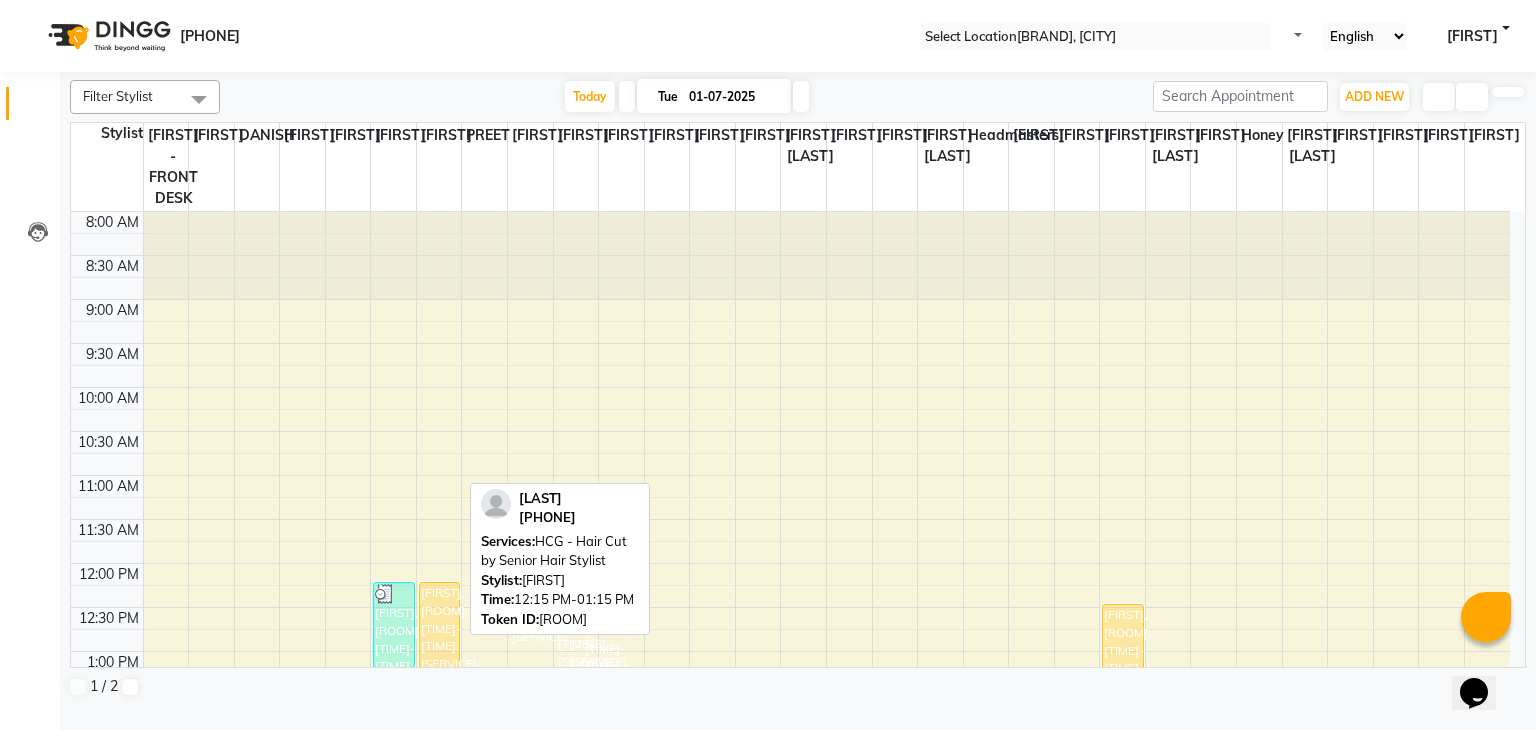 click on "[FIRST], [LOCATION_CODE], [TIME]-[TIME], [SERVICE]" at bounding box center (439, 625) 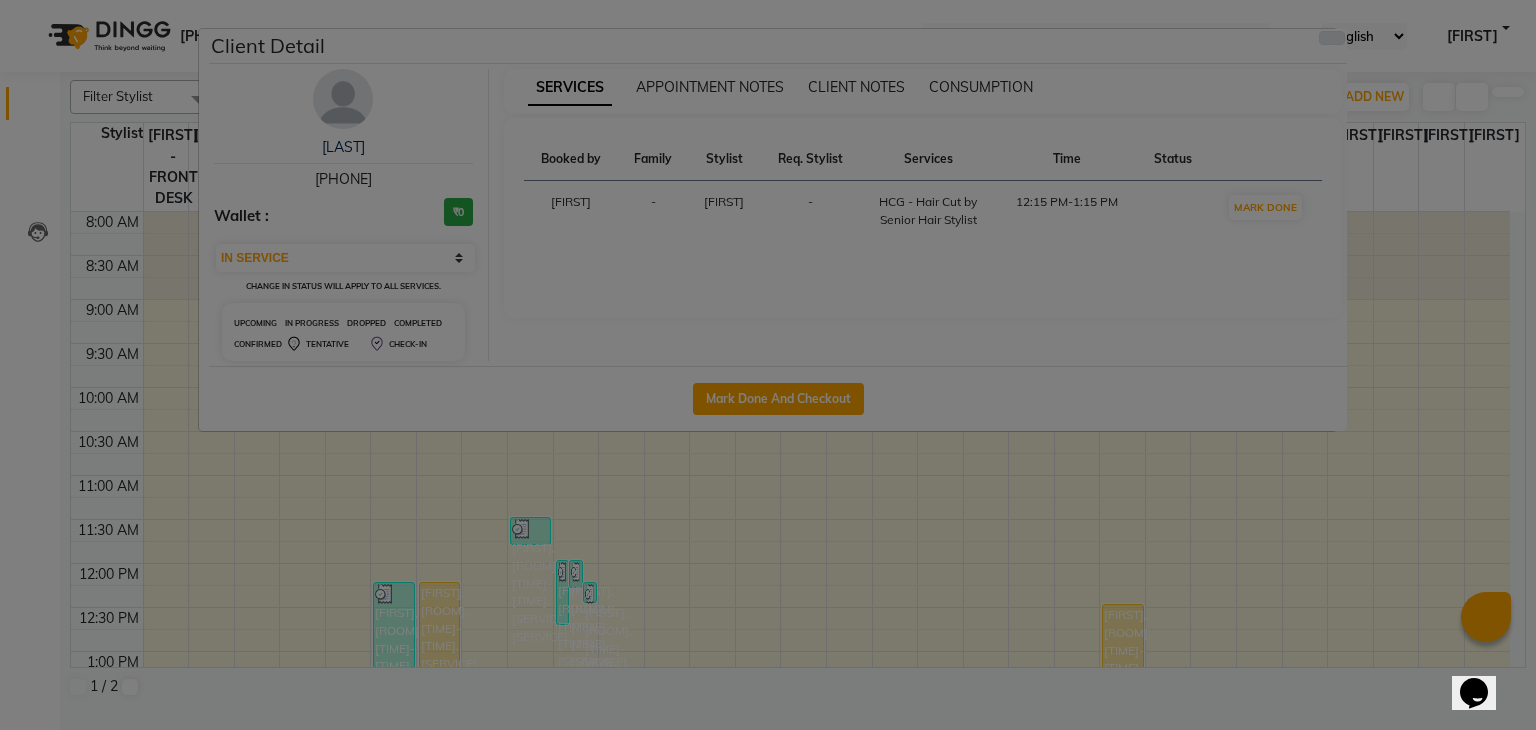 click at bounding box center [1332, 38] 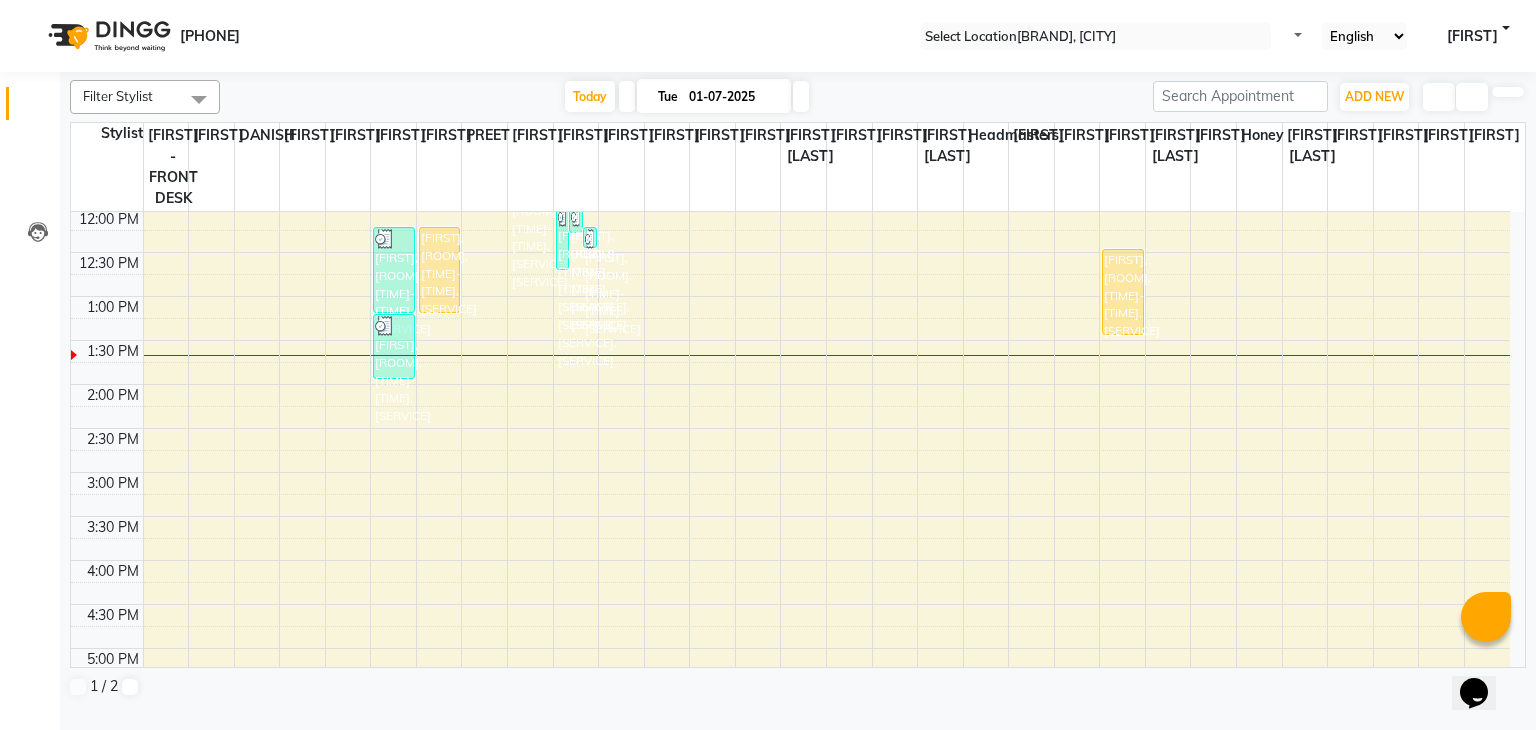 scroll, scrollTop: 364, scrollLeft: 0, axis: vertical 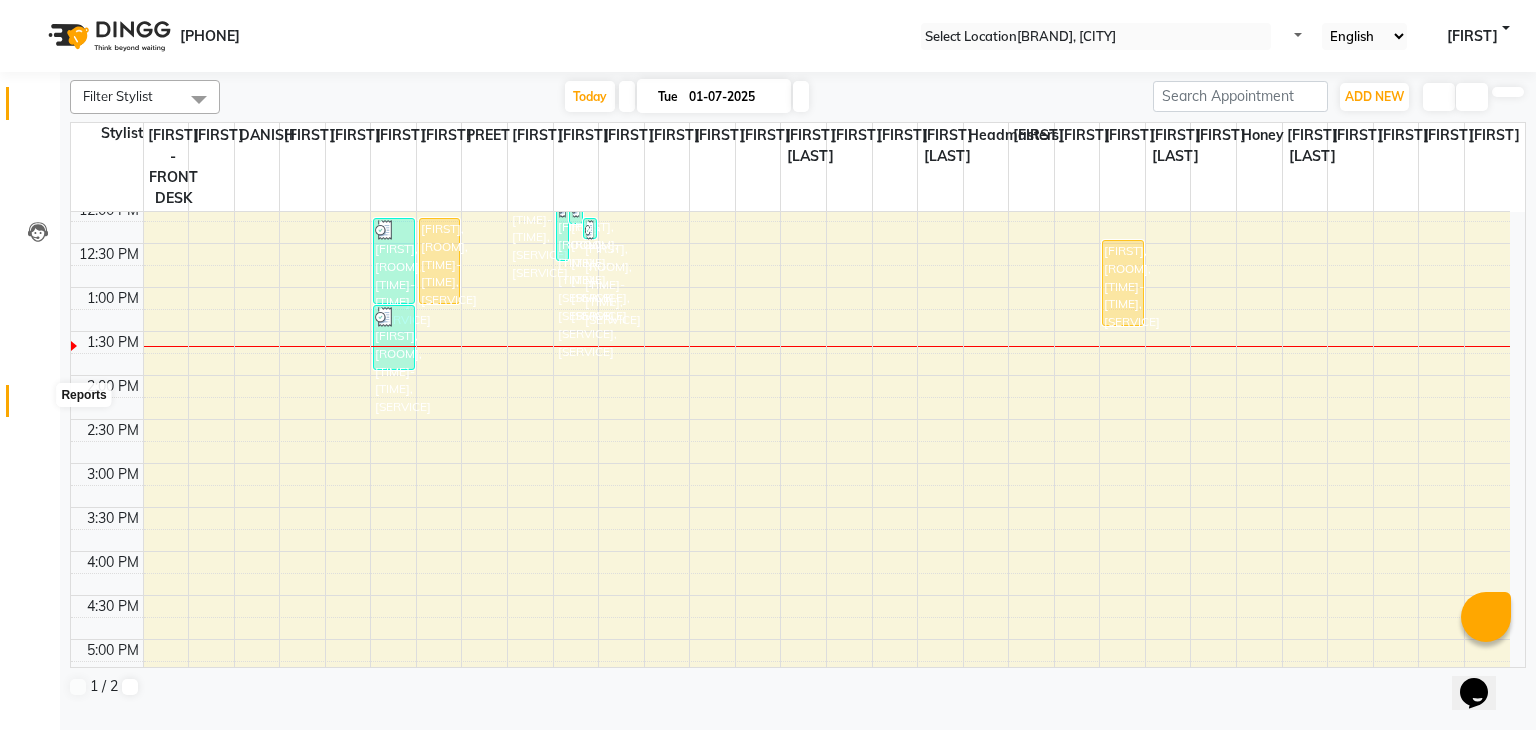 click at bounding box center (38, 406) 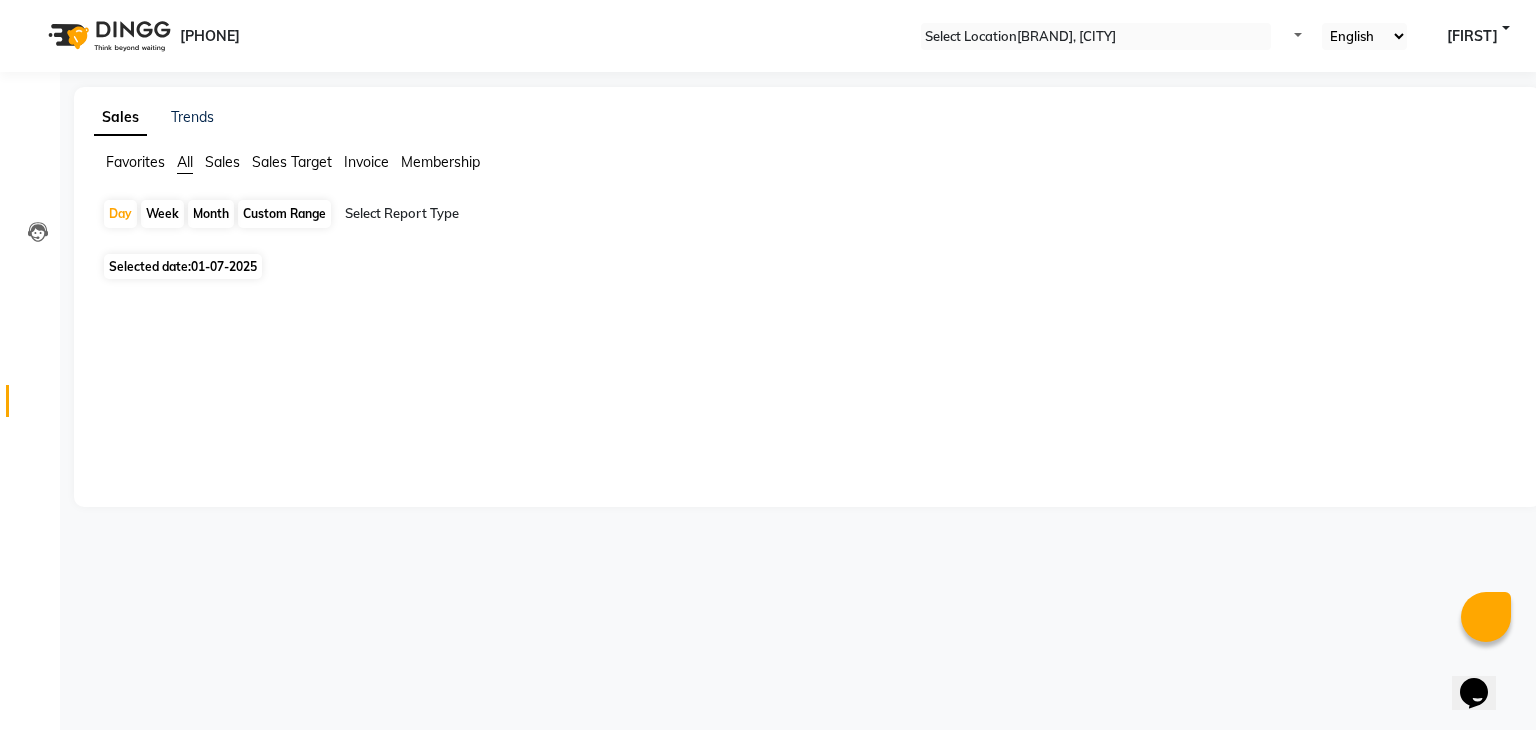 click on "Sales Trends Favorites All Sales Sales Target Invoice Membership  Day   Week   Month   Custom Range  Select Report Type Selected date:  01-07-2025  ★ Mark as Favorite  Choose how you'd like to save "" report to favorites  Save to Personal Favorites:   Only you can see this report in your favorites tab. Share with Organization:   Everyone in your organization can see this report in their favorites tab.  Save to Favorites" at bounding box center [807, 297] 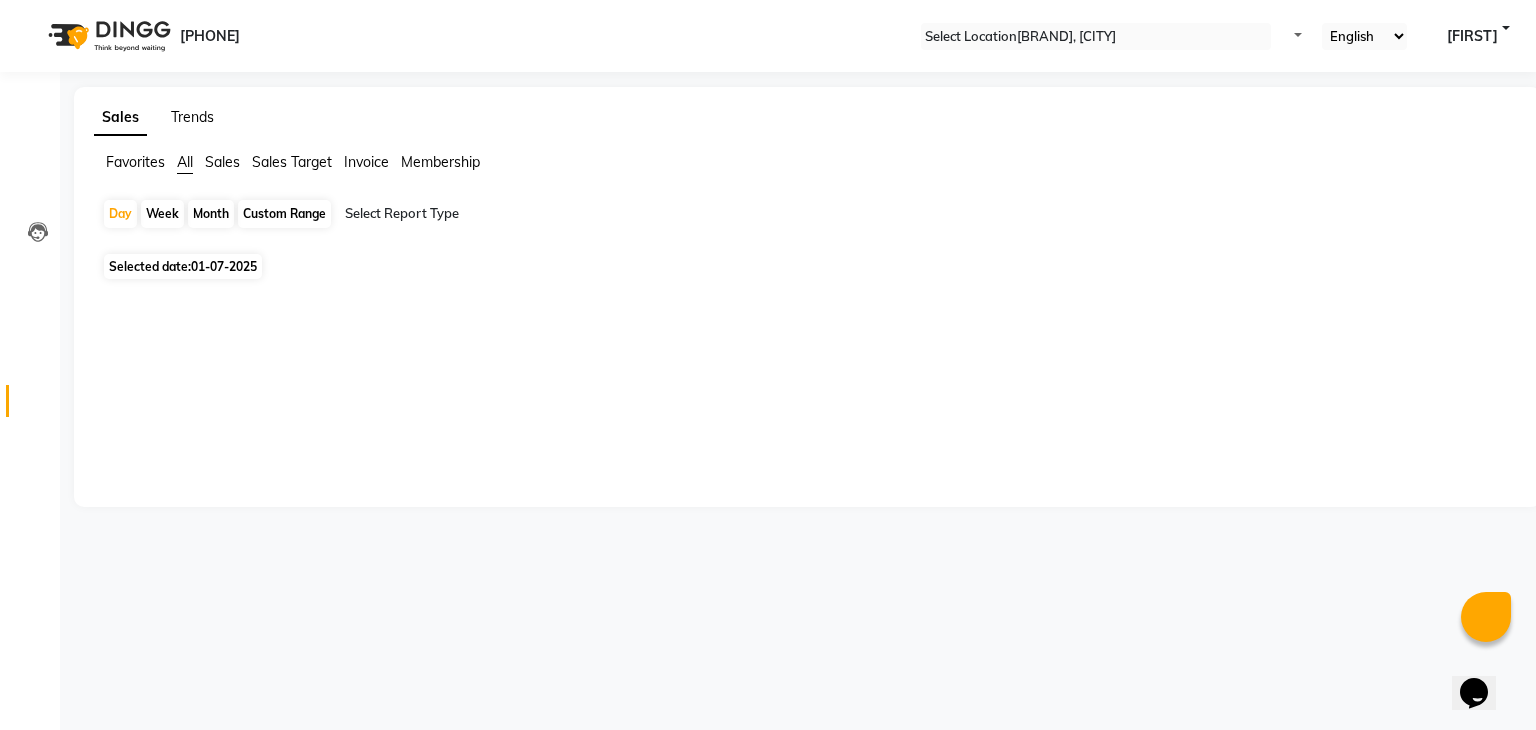 click on "Trends" at bounding box center [192, 117] 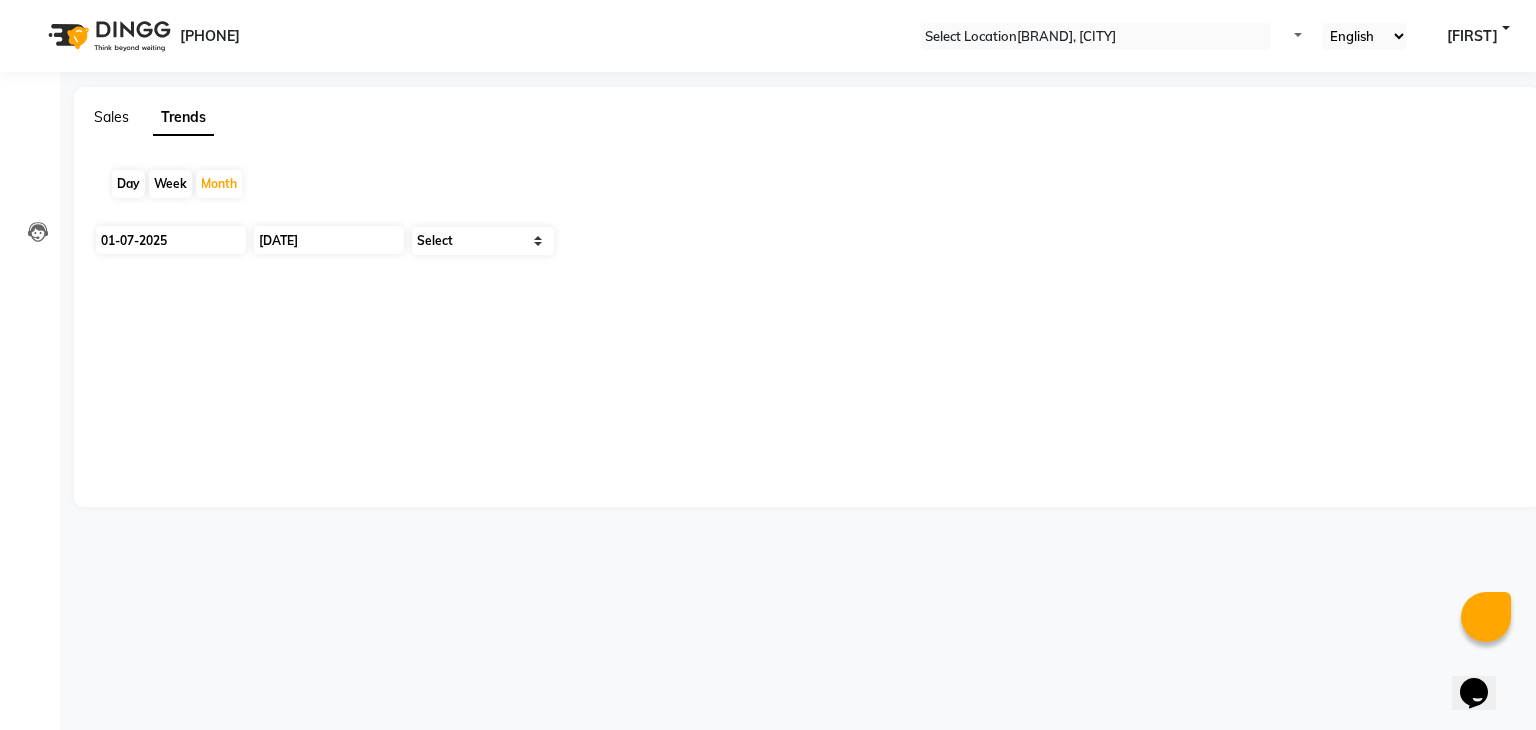 click on "Sales" at bounding box center (111, 117) 